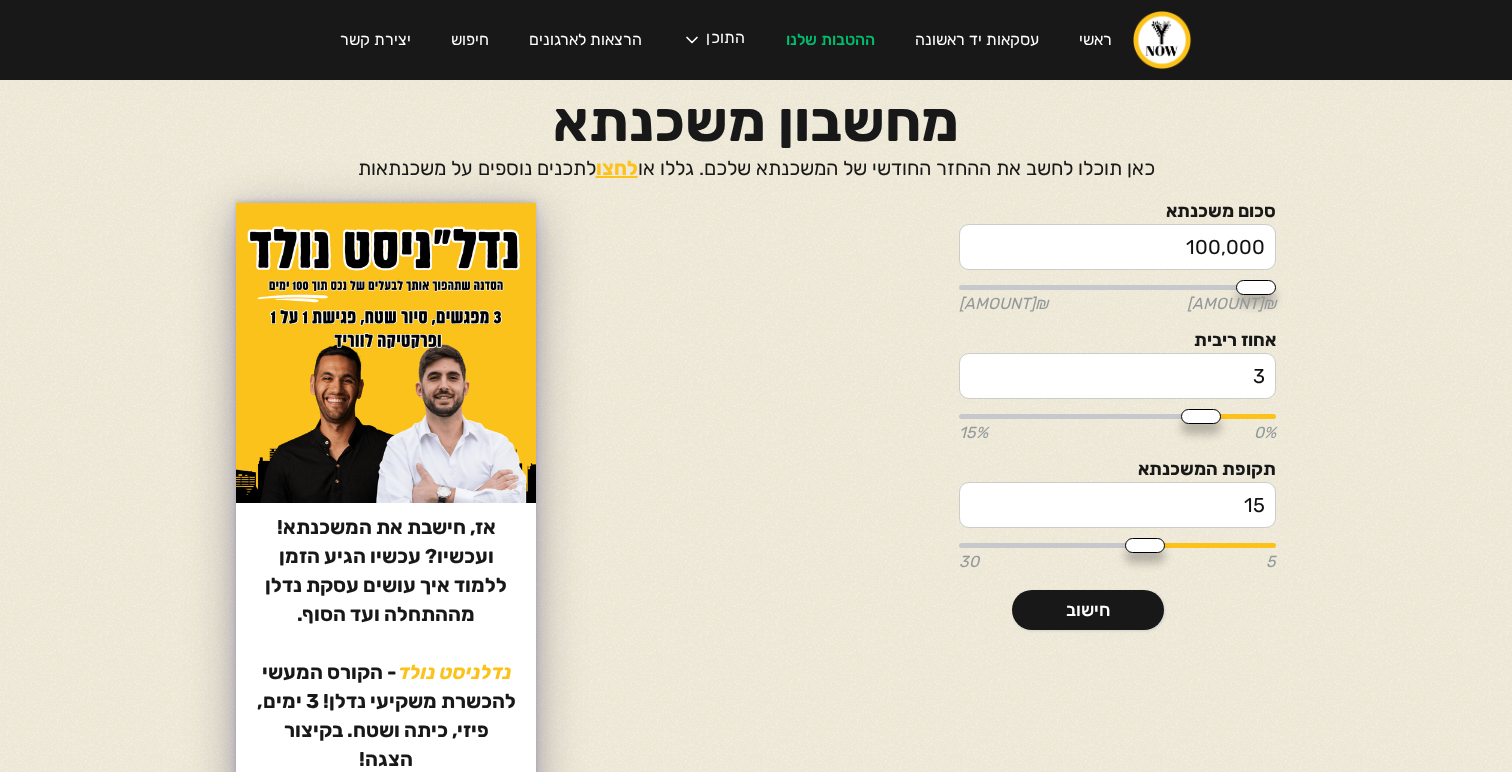 scroll, scrollTop: 0, scrollLeft: 0, axis: both 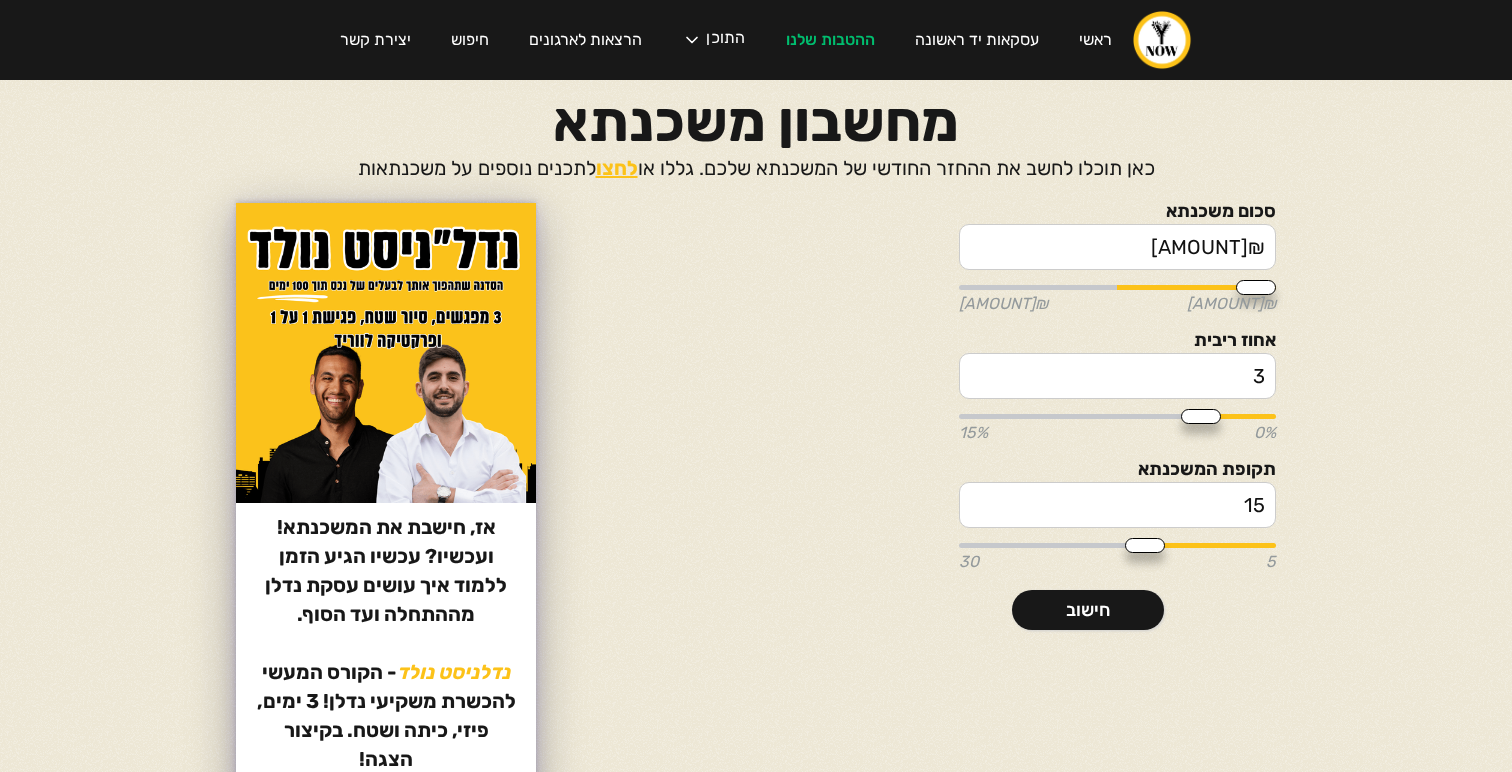 type on "₪[AMOUNT]" 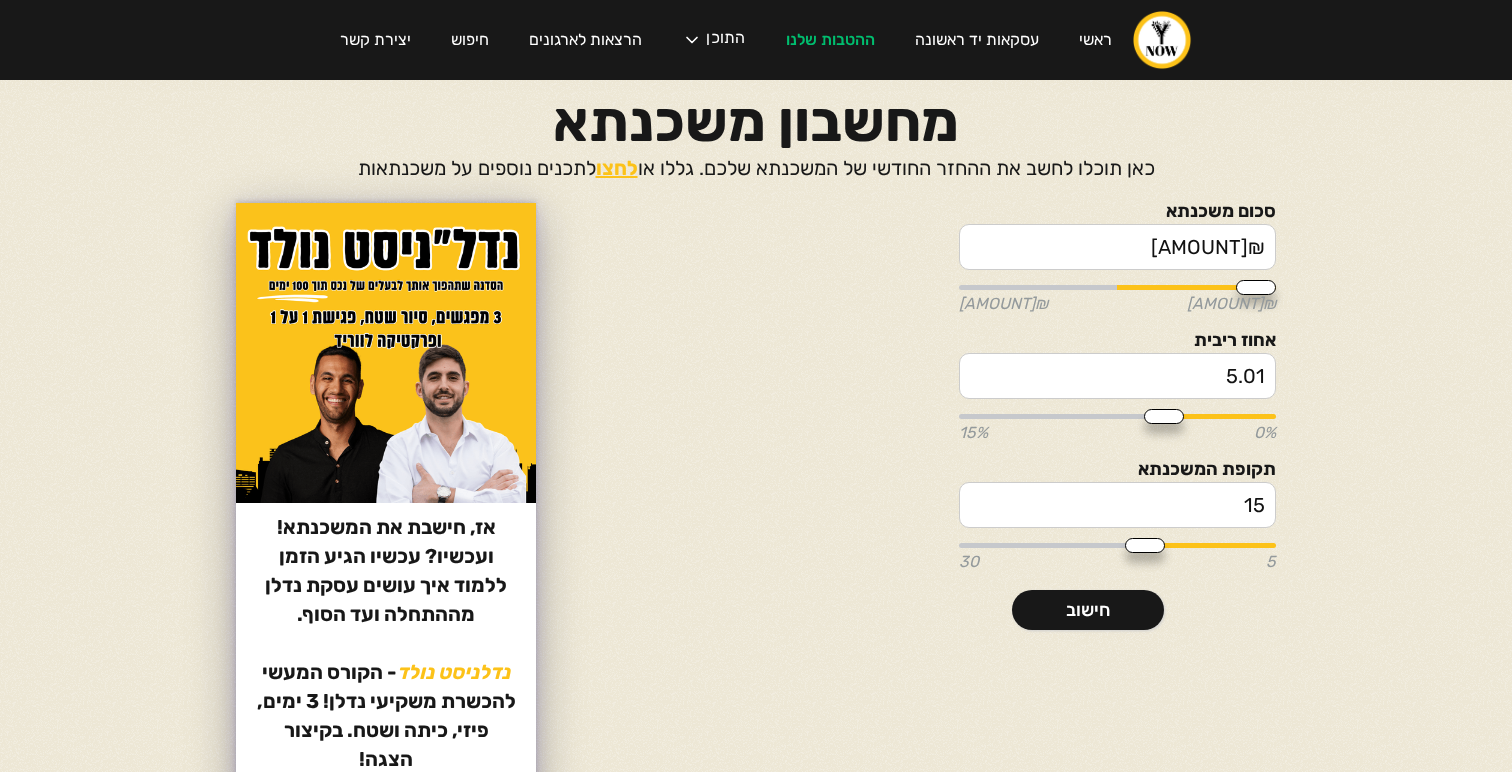 drag, startPoint x: 1213, startPoint y: 419, endPoint x: 1162, endPoint y: 412, distance: 51.47815 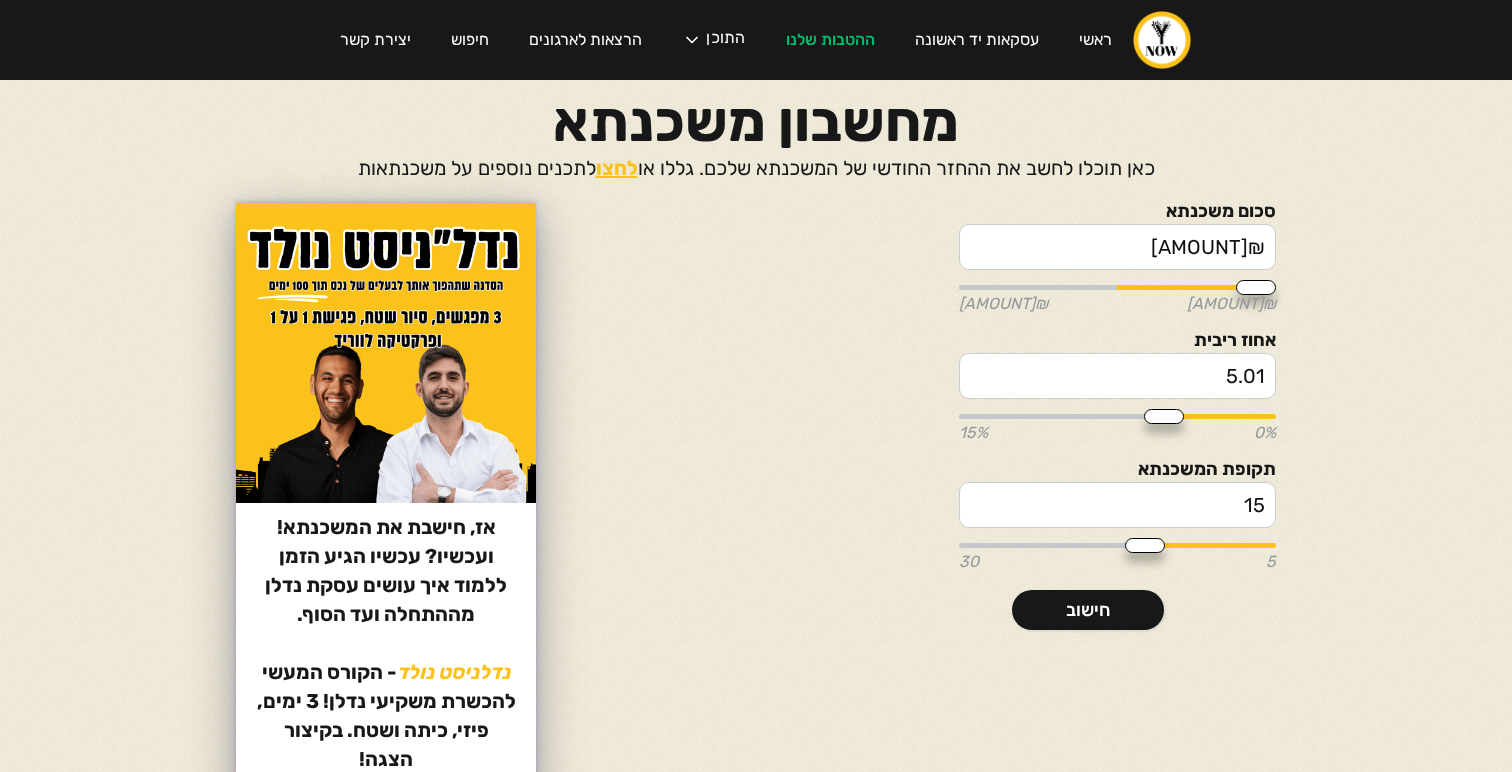 type on "5.01" 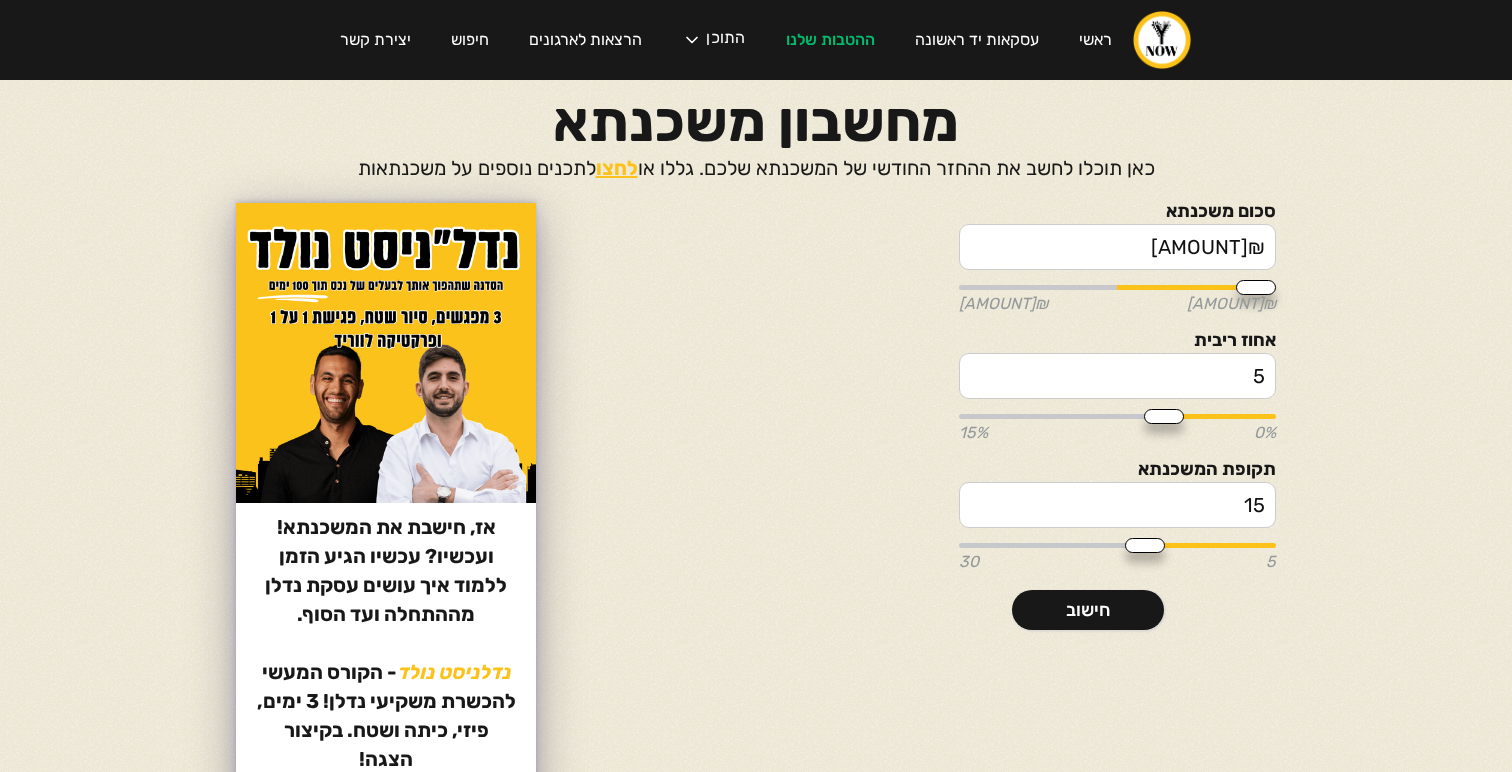 type on "5" 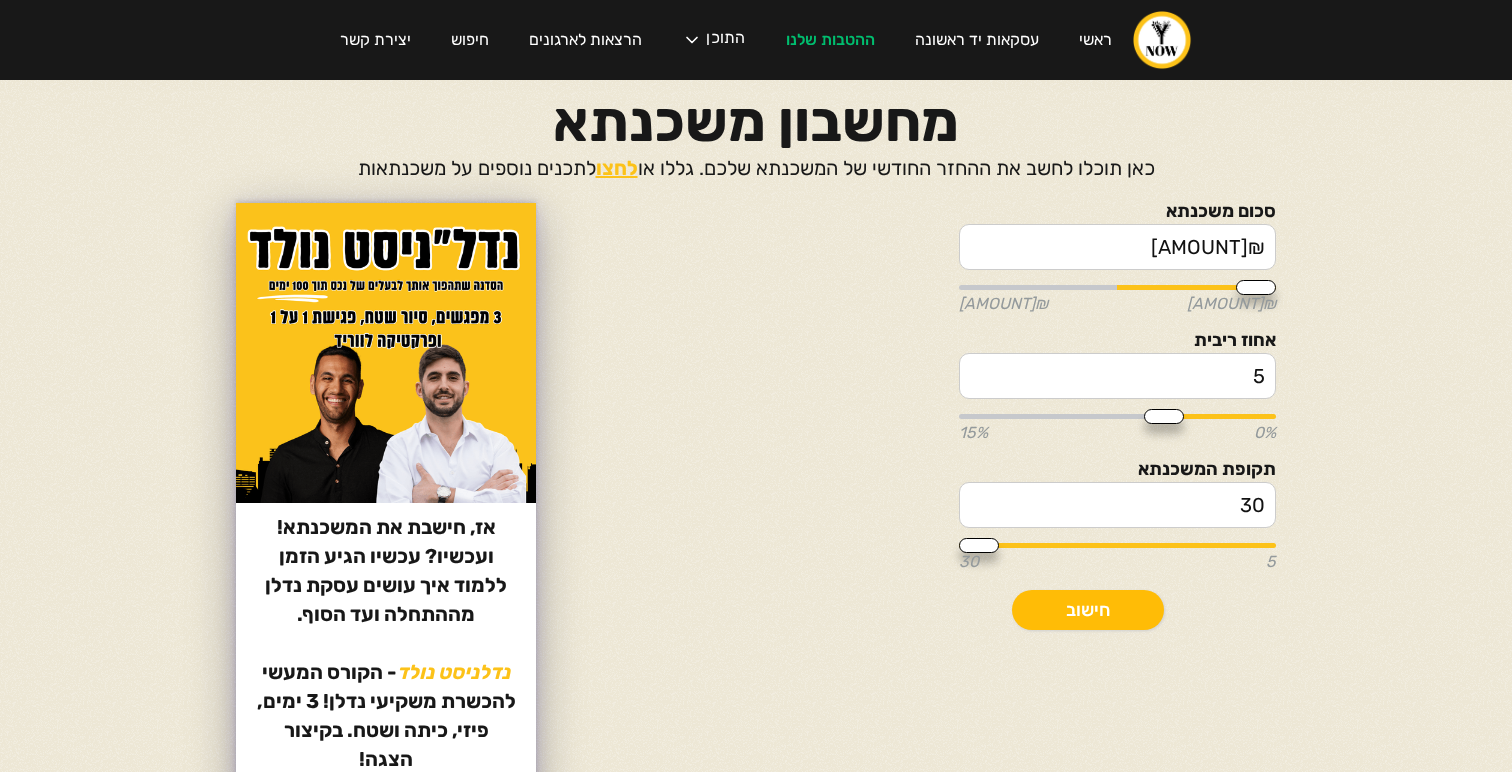 type on "30" 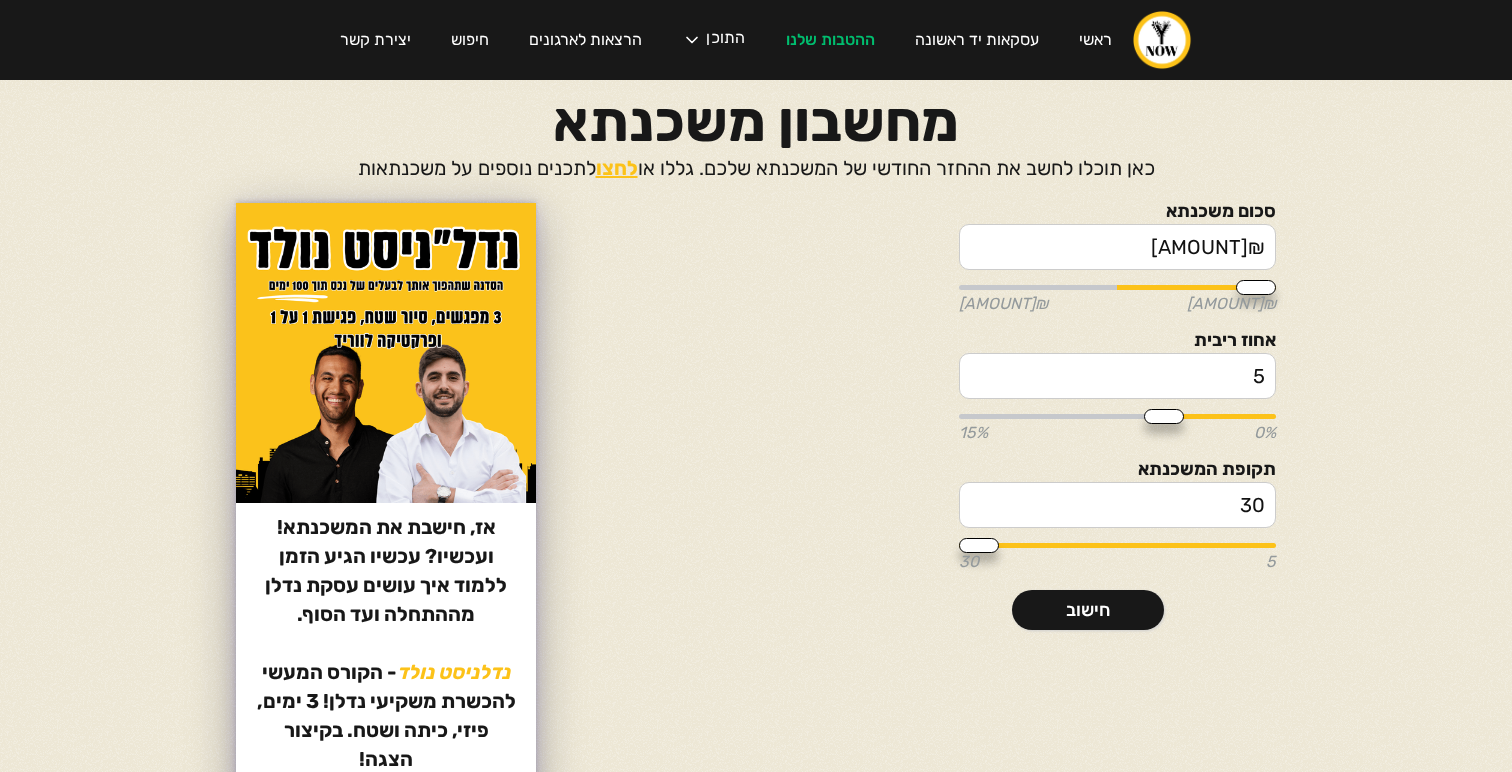 click on "5" at bounding box center (1117, 376) 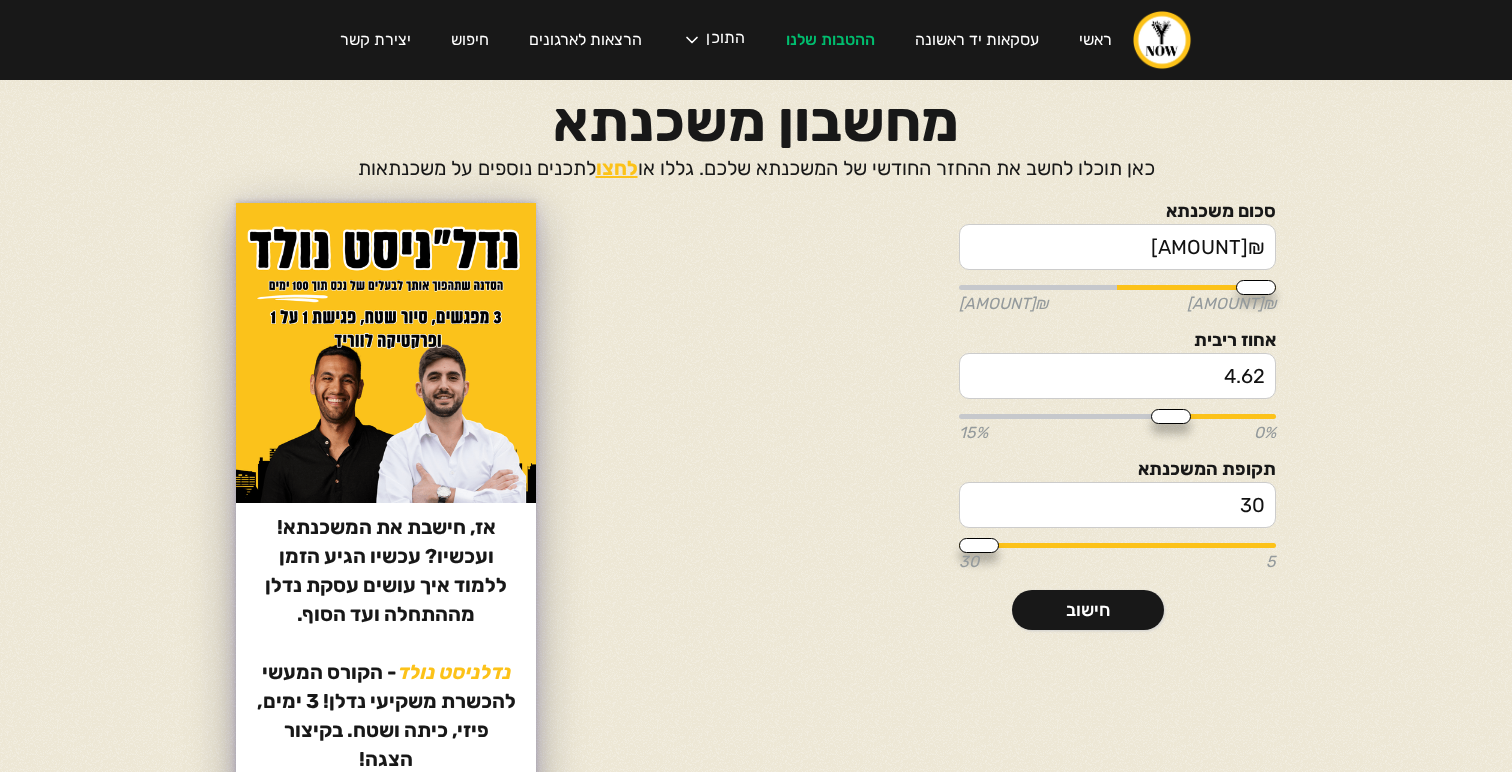click at bounding box center (1117, 416) 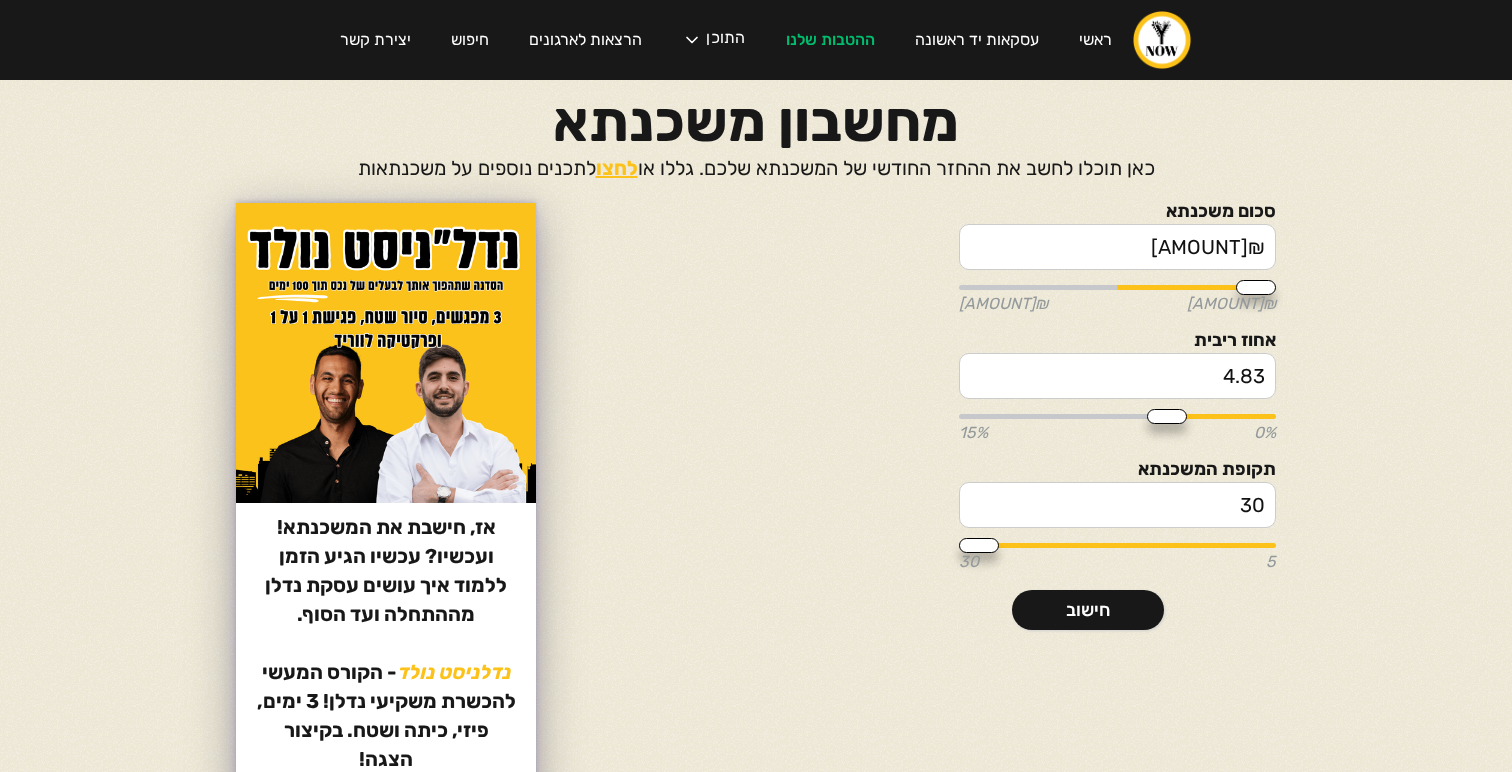 type on "4.83" 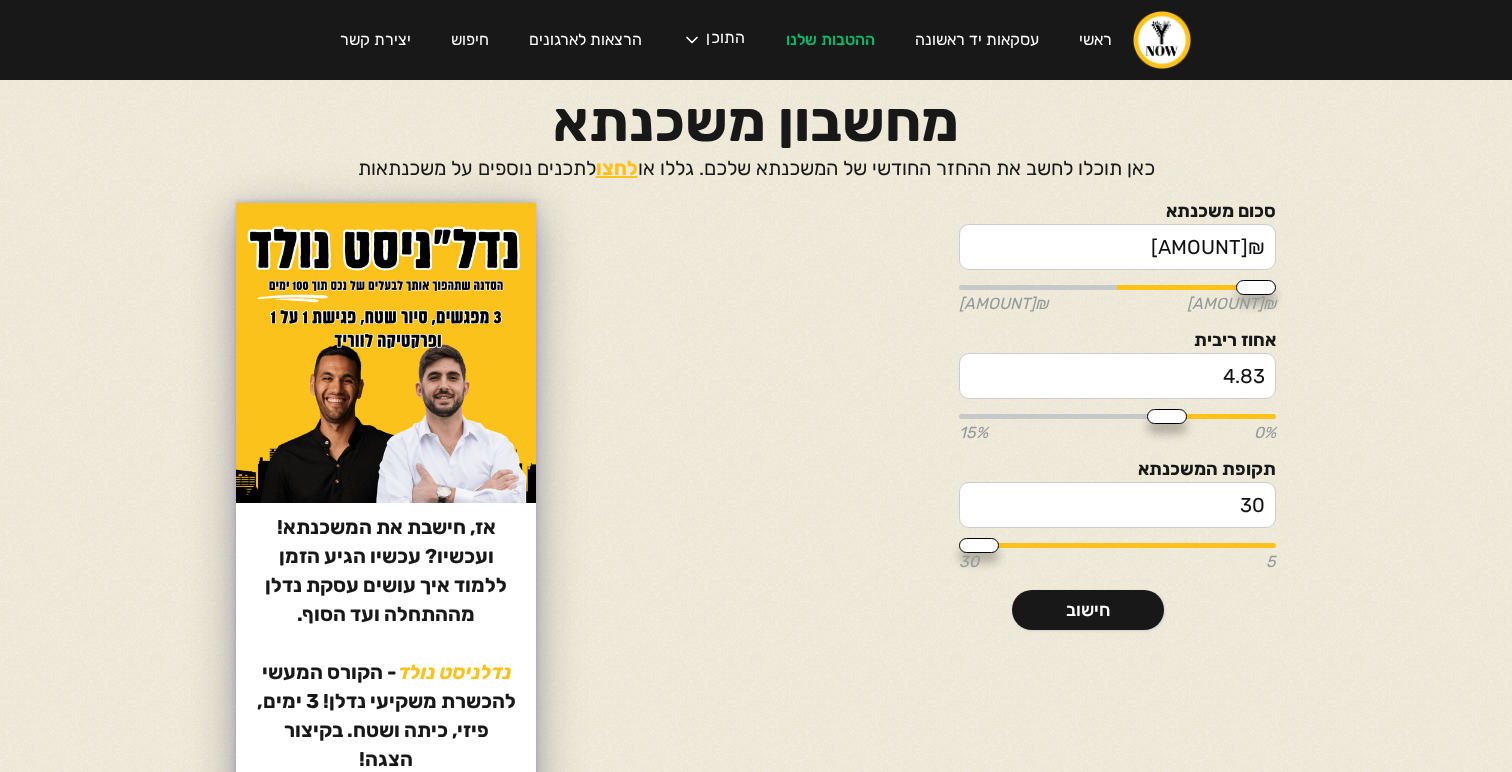 click at bounding box center (1117, 416) 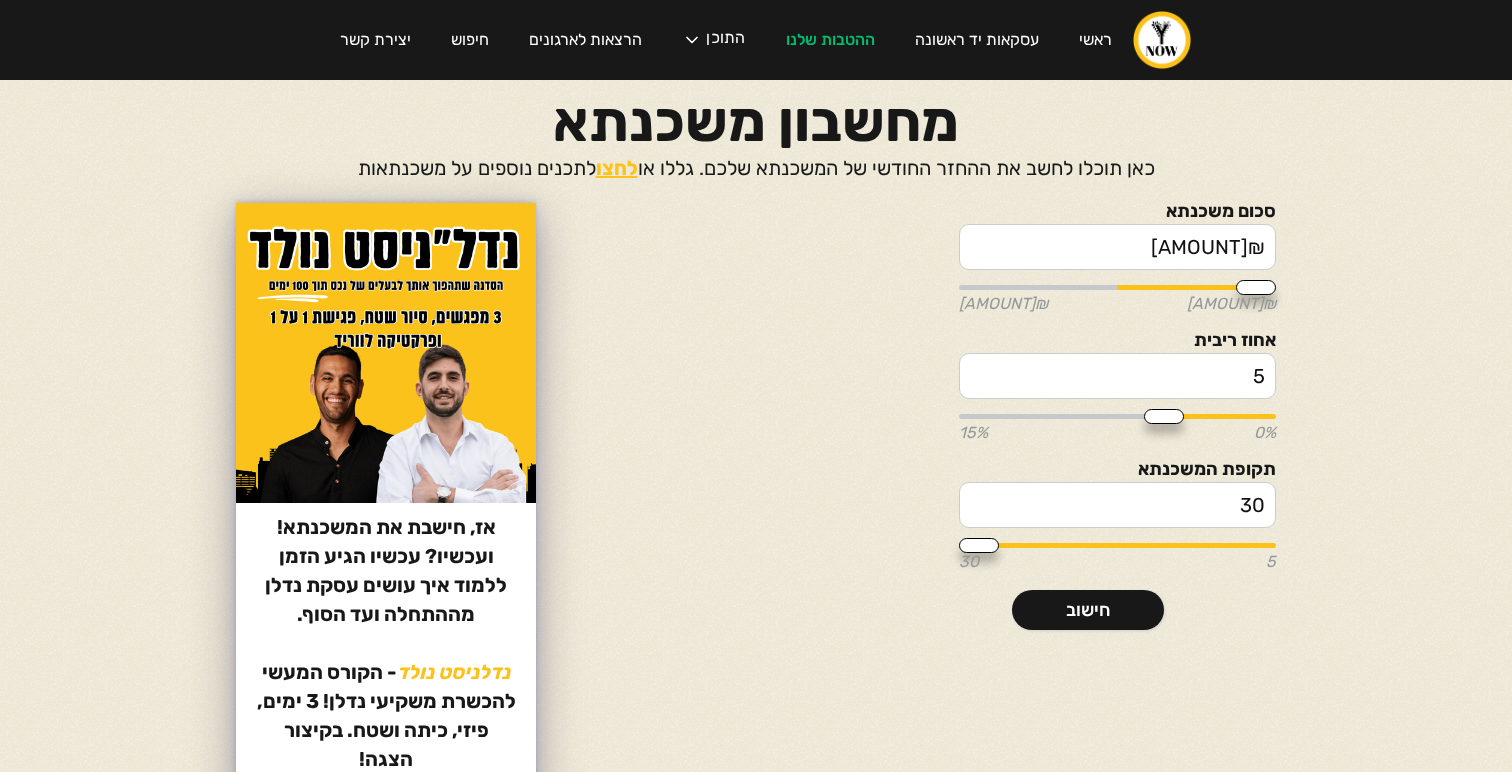 type on "5" 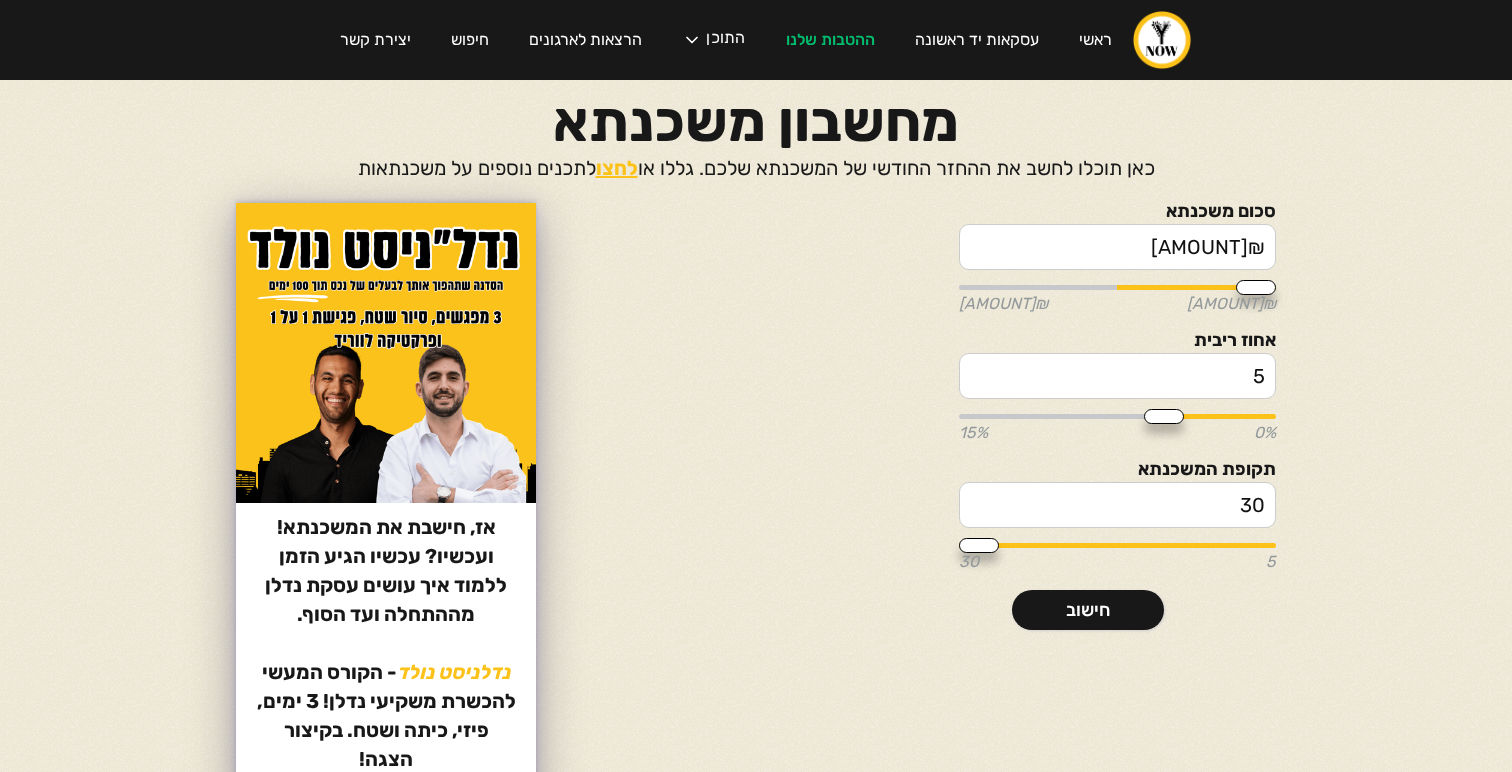 click on "₪[AMOUNT]" at bounding box center (1117, 247) 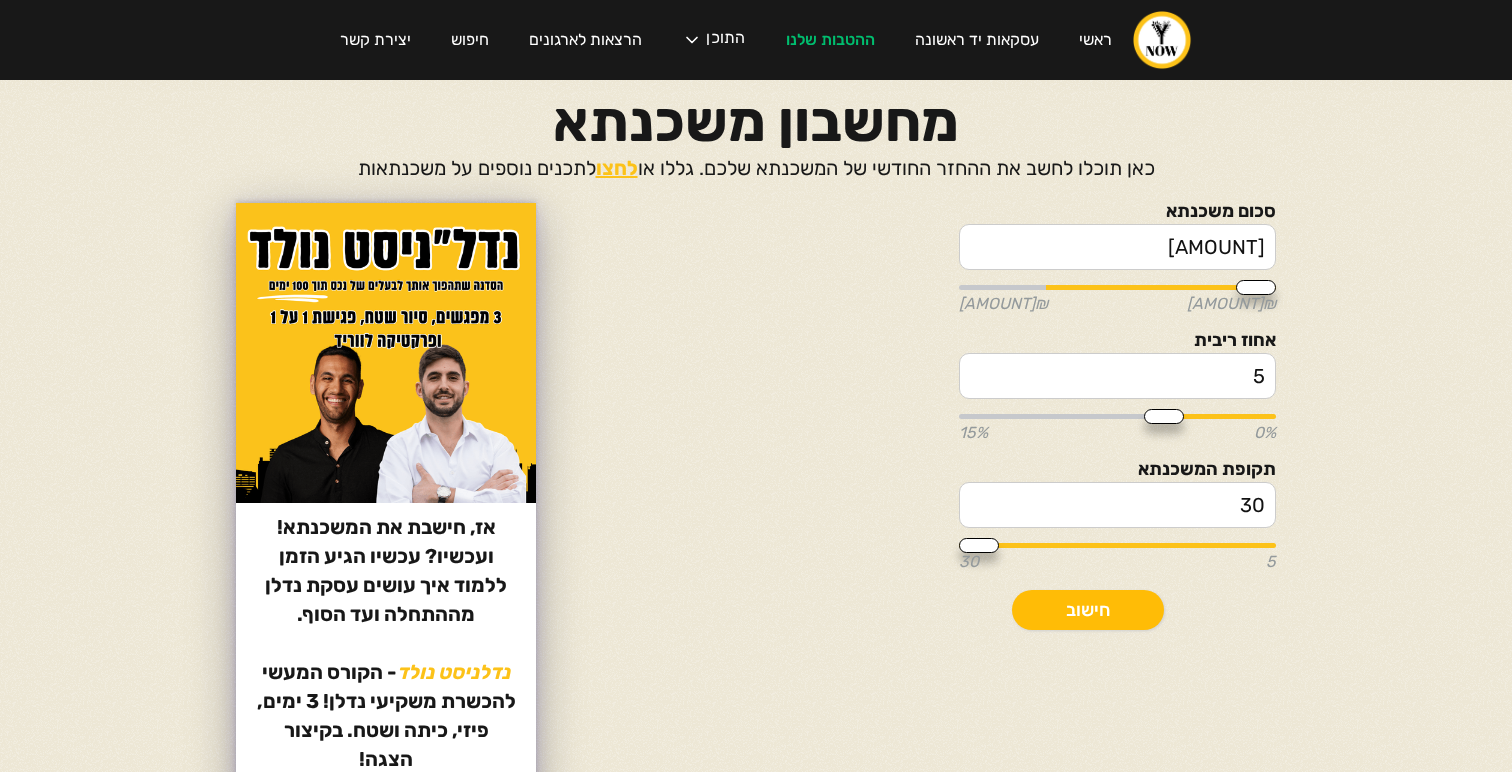 click on "חישוב" at bounding box center [1088, 610] 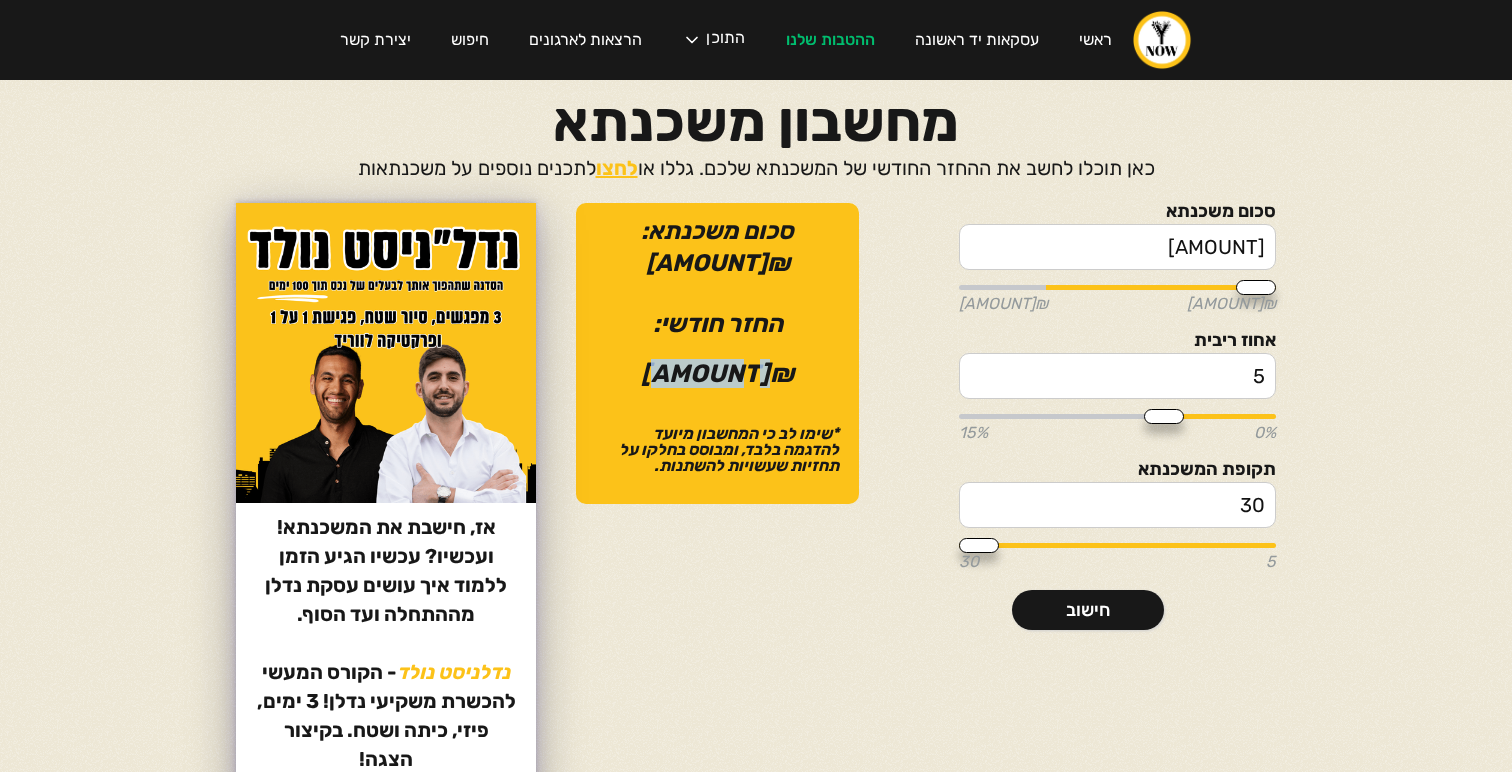 drag, startPoint x: 771, startPoint y: 379, endPoint x: 691, endPoint y: 378, distance: 80.00625 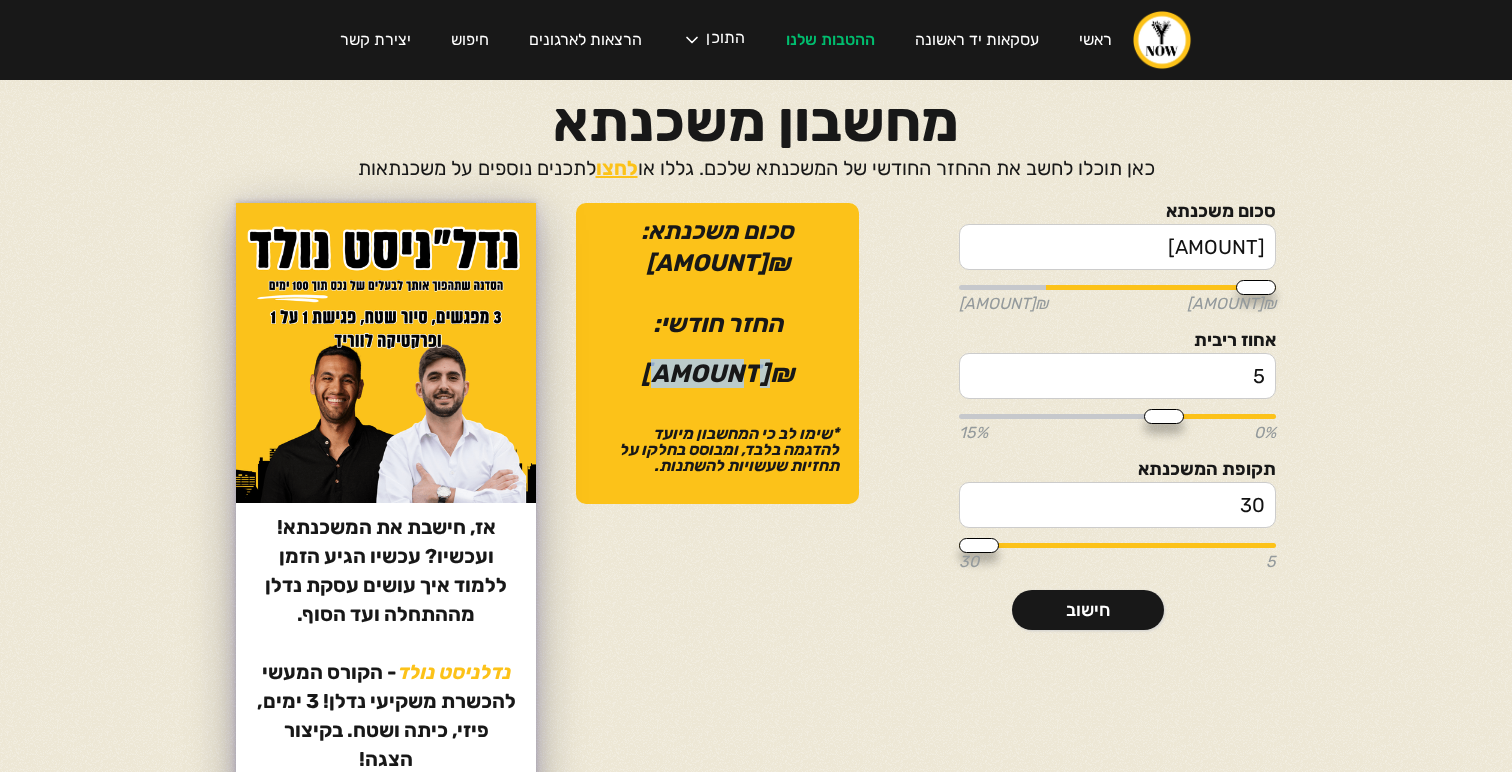 click on "החזר חודשי:    ₪[AMOUNT]" at bounding box center (717, 348) 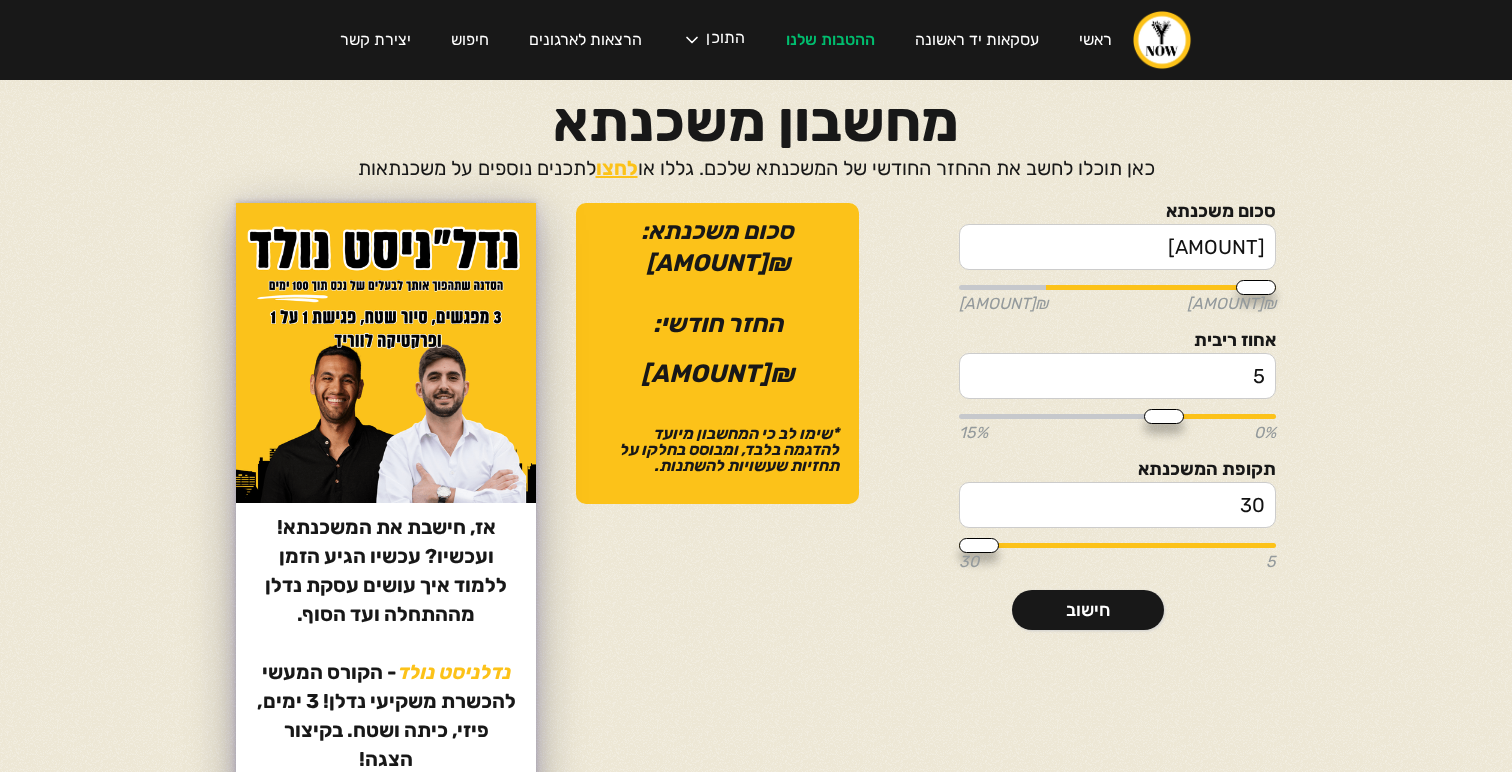 click on "סכום משכנתא
[AMOUNT]
₪[AMOUNT]     ₪[AMOUNT]
אחוז ריבית
5
0%     15%
תקופת המשכנתא
30
5     30
חישוב סכום משכנתא: ₪[AMOUNT] החזר חודשי:    ₪[AMOUNT] *שימו לב כי המחשבון מיועד להדגמה בלבד, ומבוסס בחלקו על תחזיות שעשויות להשתנות. אז, חישבת את המשכנתא!  ועכשיו? עכשיו הגיע הזמן ללמוד איך עושים עסקת נדלן מההתחלה ועד הסוף. ‍ נדלניסט נולד - הקורס המעשי להכשרת משקיעי נדלן! 3 ימים, פיזי, כיתה ושטח. בקיצור הצגה! כאן מתחילים!" at bounding box center [756, 534] 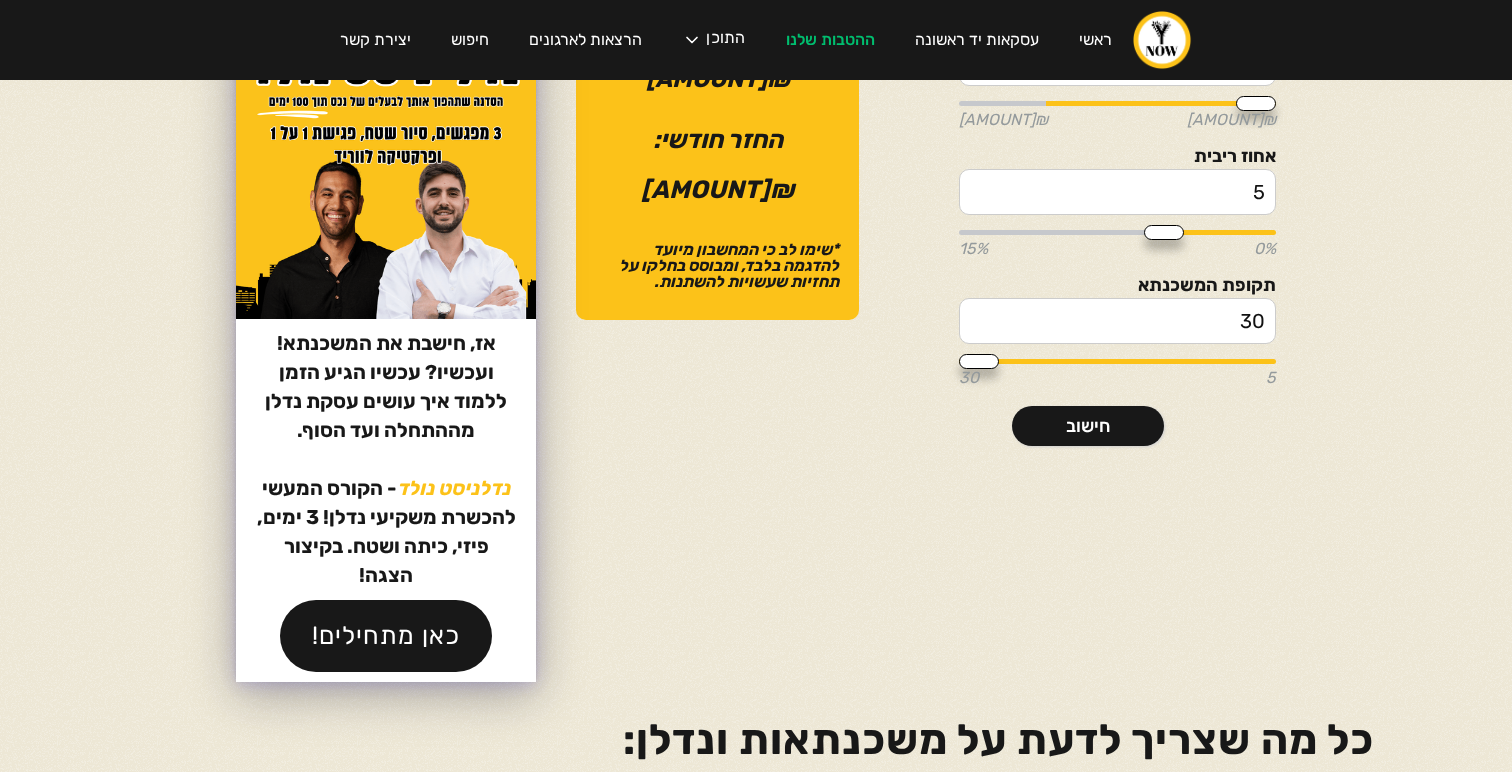 scroll, scrollTop: 0, scrollLeft: 0, axis: both 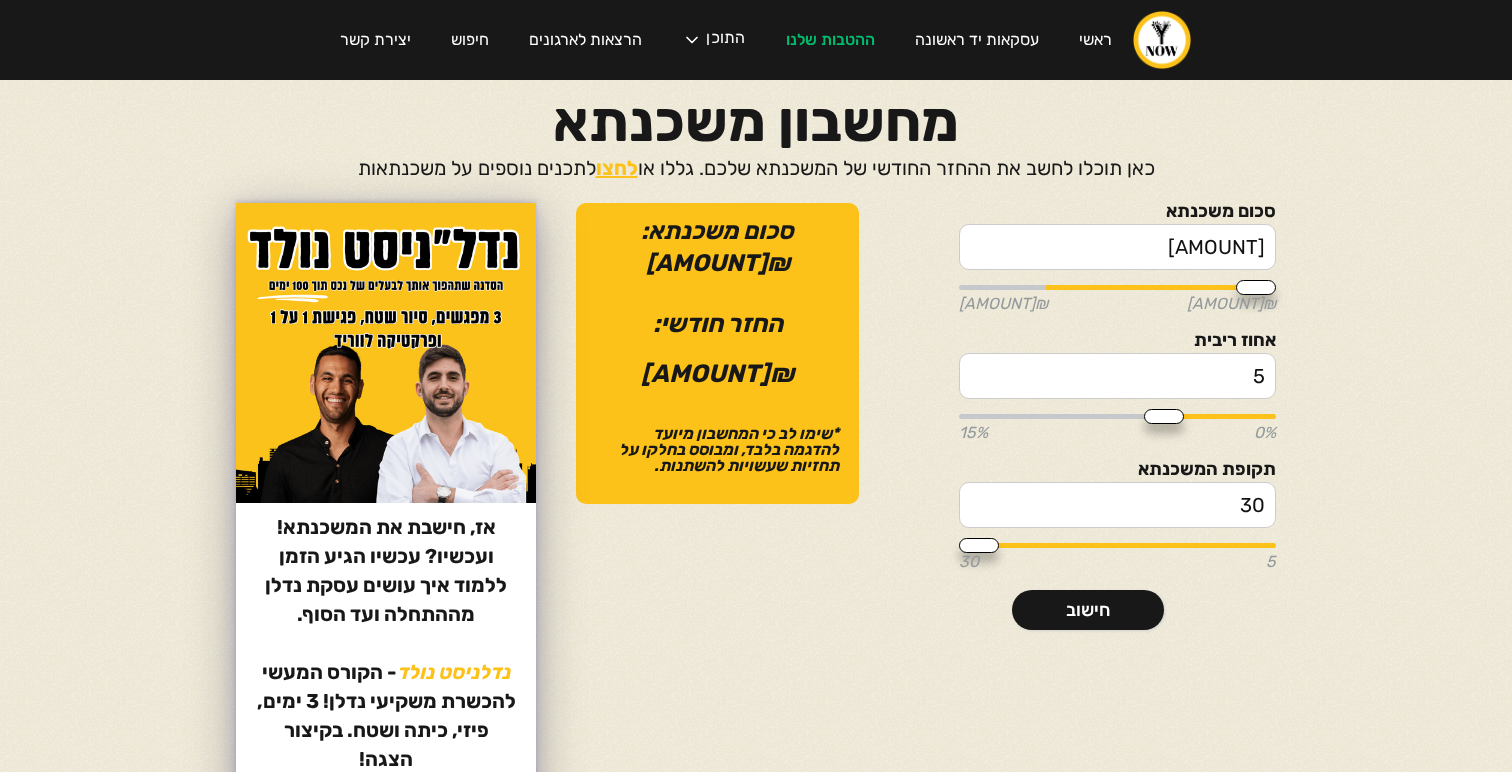 click on "[AMOUNT]" at bounding box center (1117, 247) 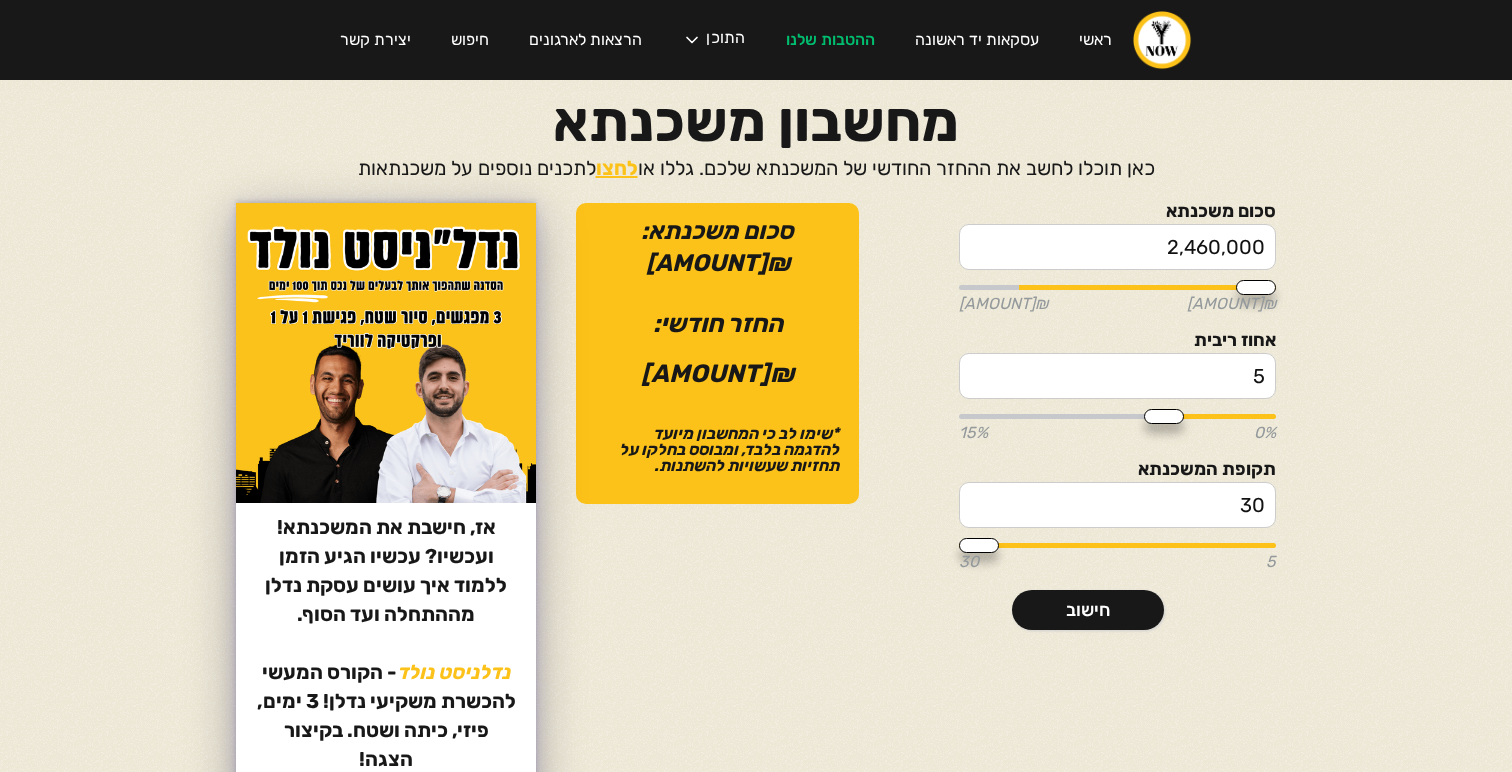 type on "2,460,000" 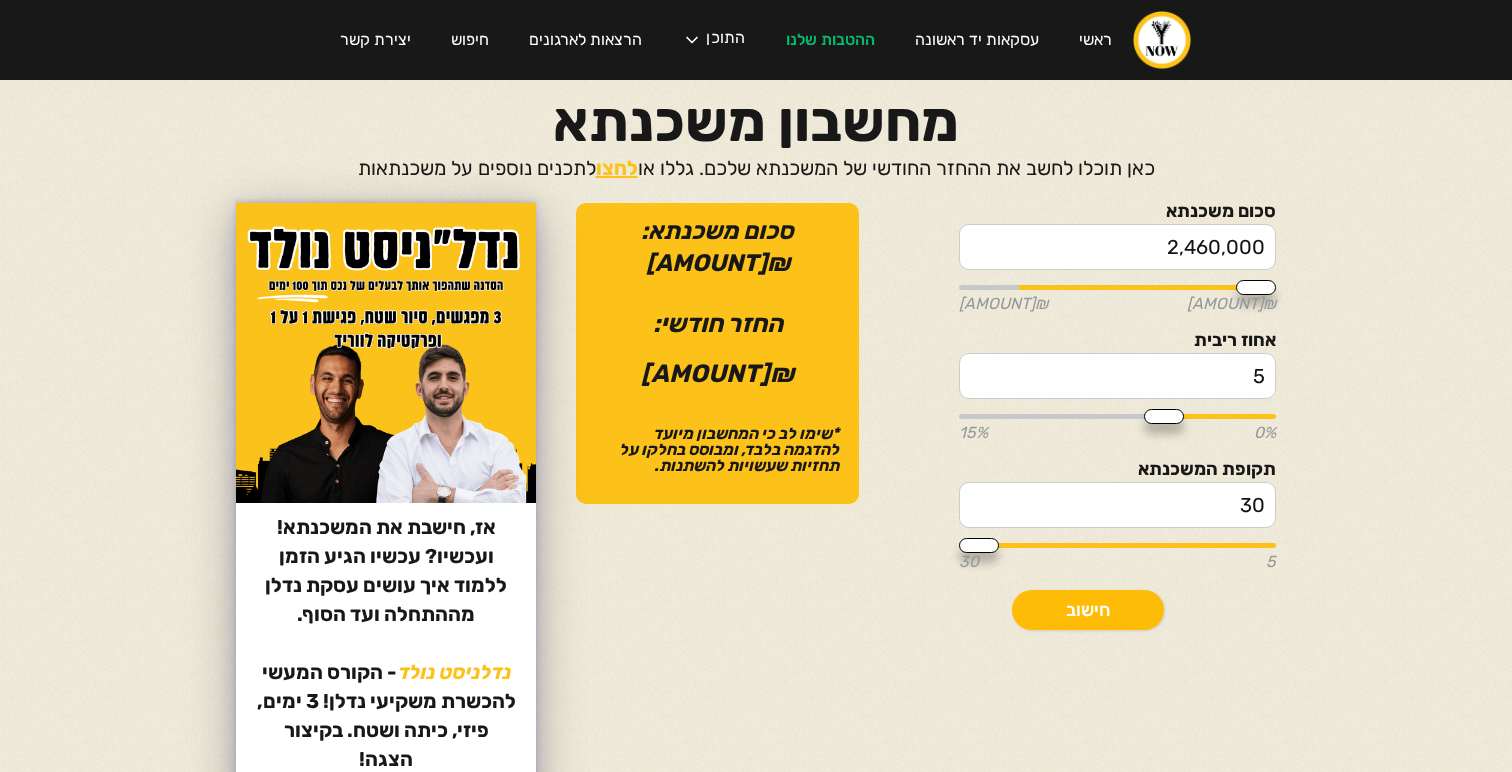 click on "חישוב" at bounding box center [1088, 610] 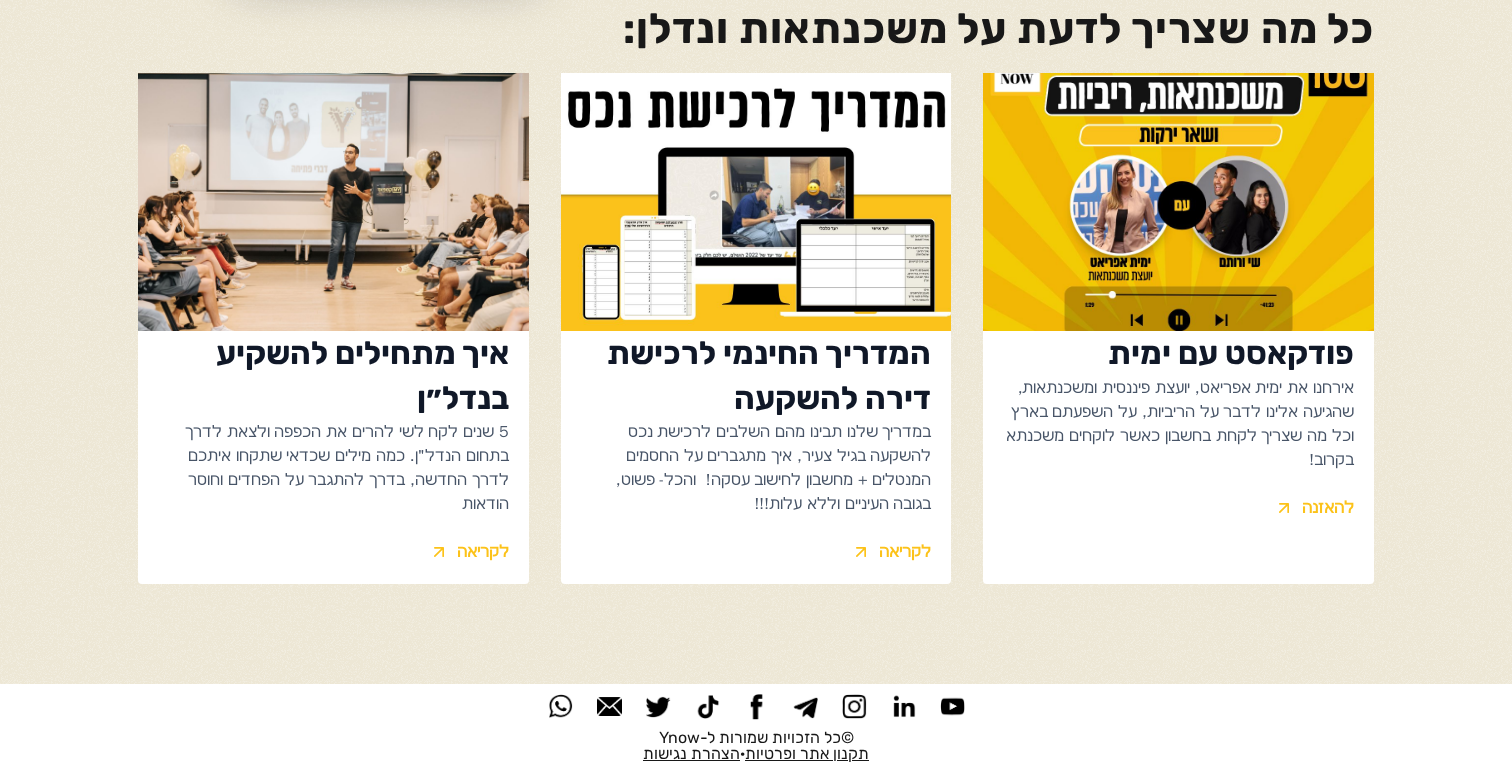 scroll, scrollTop: 0, scrollLeft: 0, axis: both 